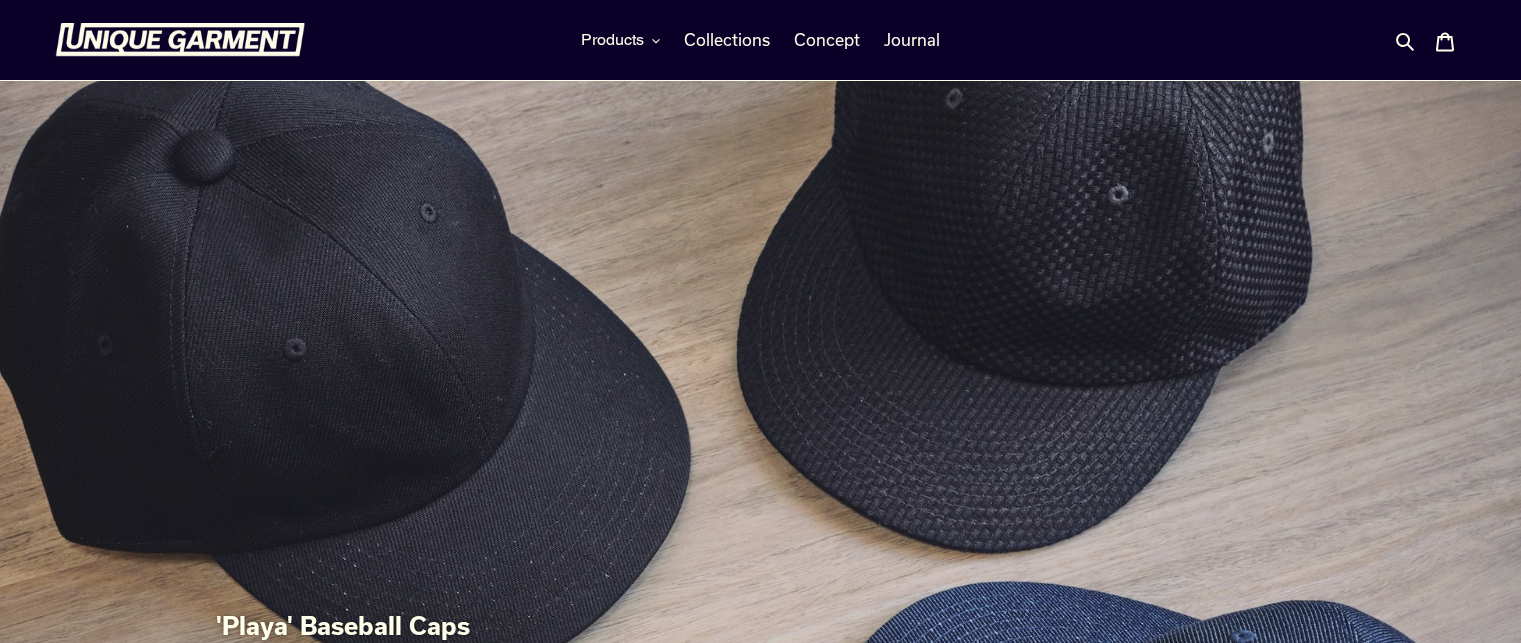 scroll, scrollTop: 0, scrollLeft: 0, axis: both 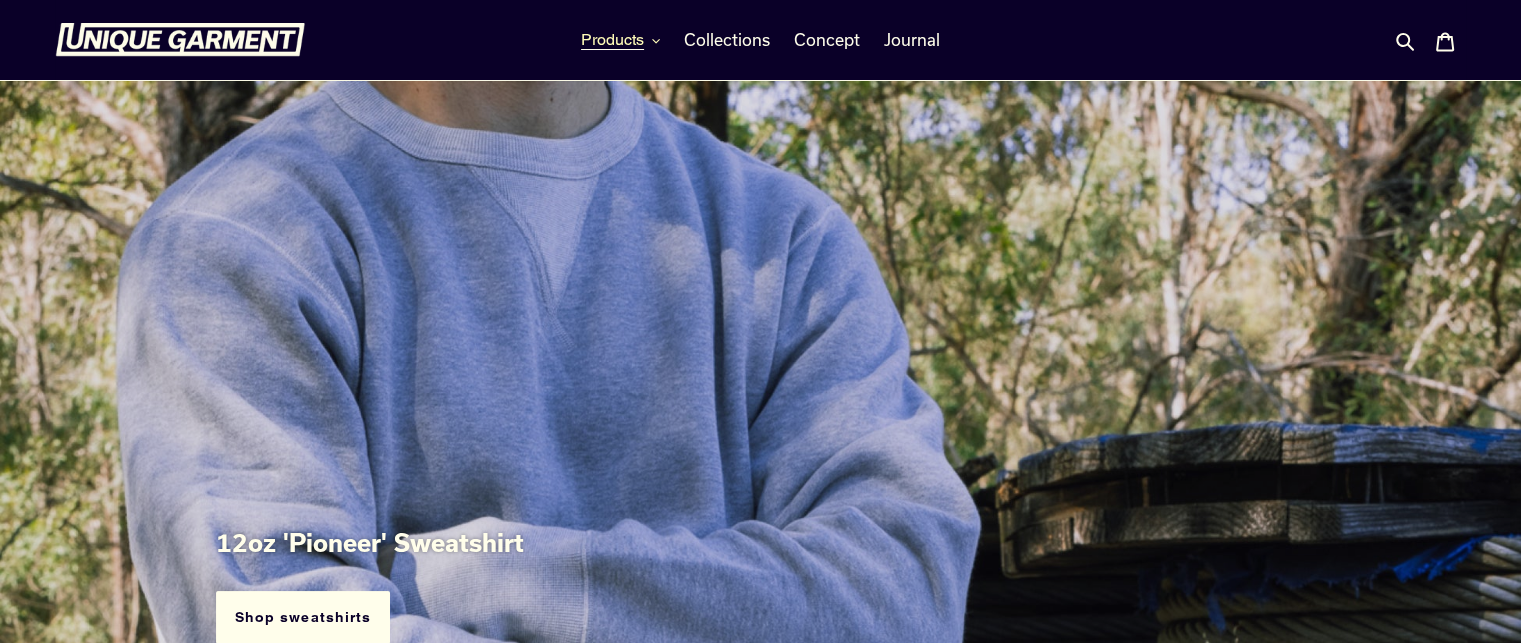 click on "Products" at bounding box center (620, 40) 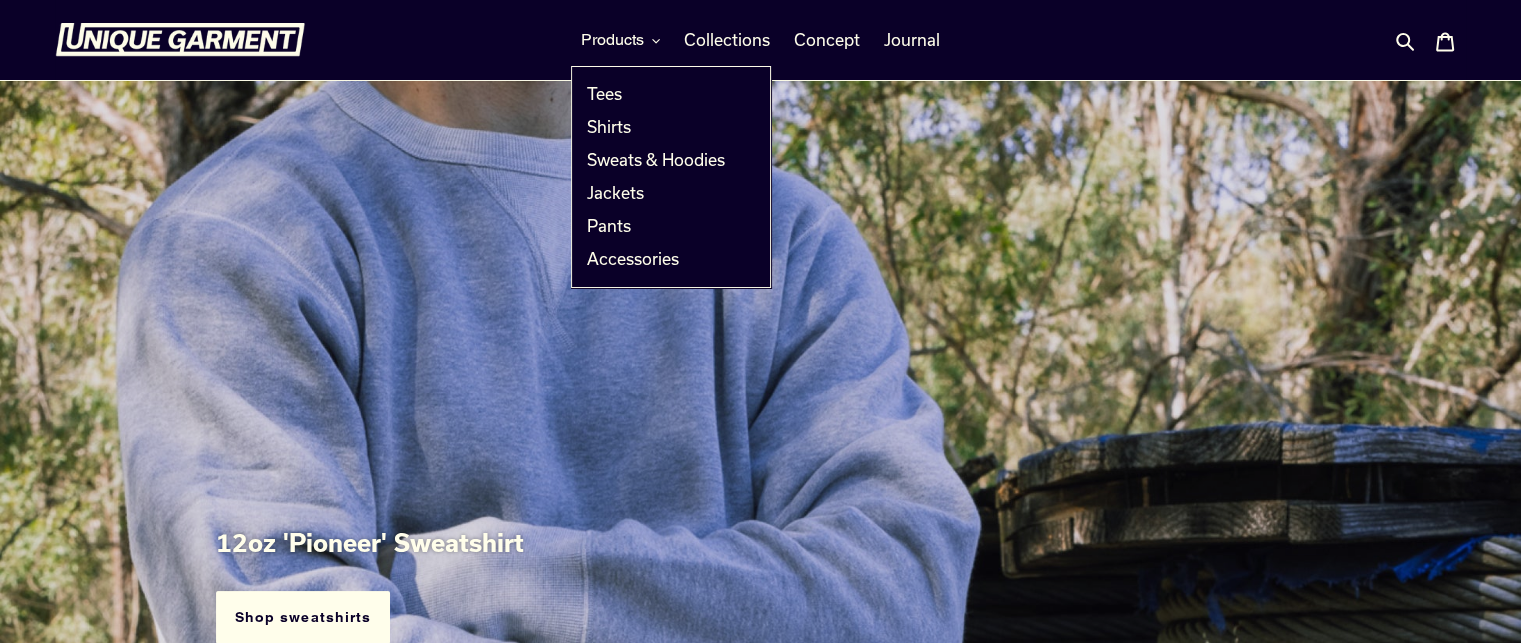 click on "Products
Tees
Shirts
Sweats & Hoodies
Jackets
Pants
Accessories
Collections" at bounding box center (761, 40) 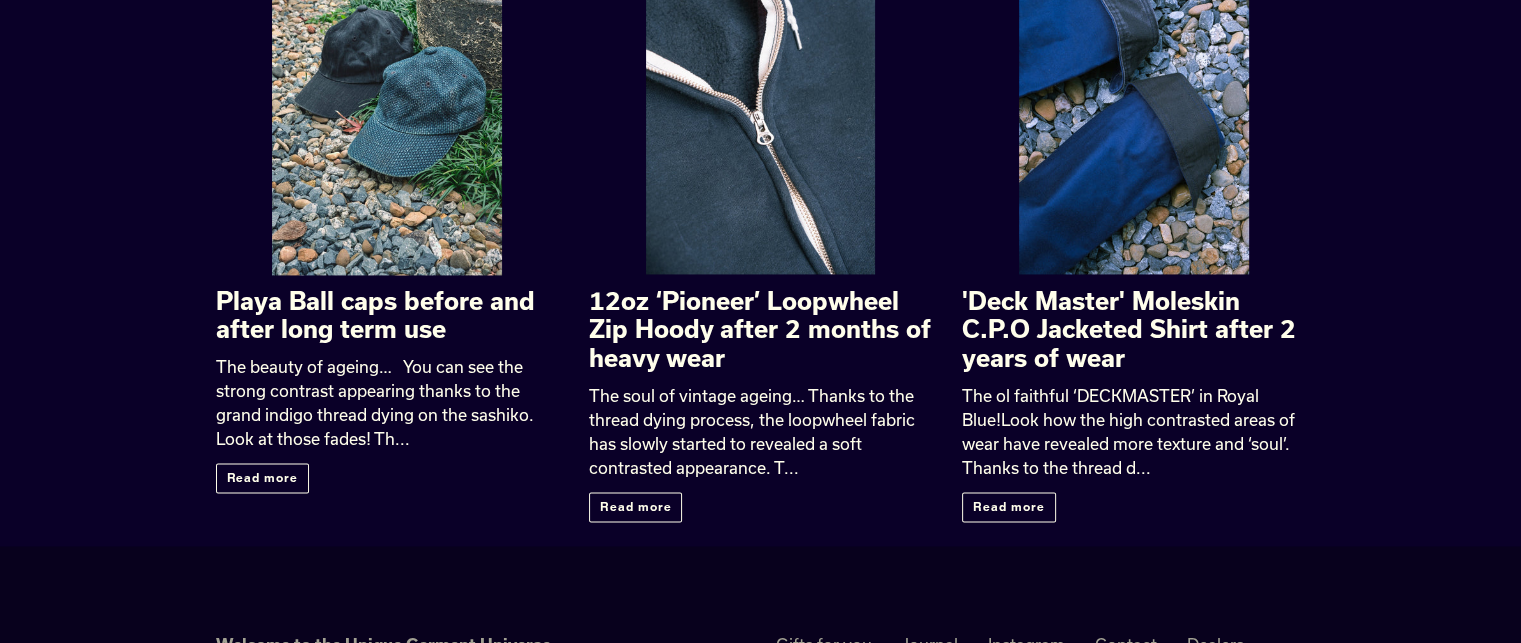scroll, scrollTop: 3311, scrollLeft: 0, axis: vertical 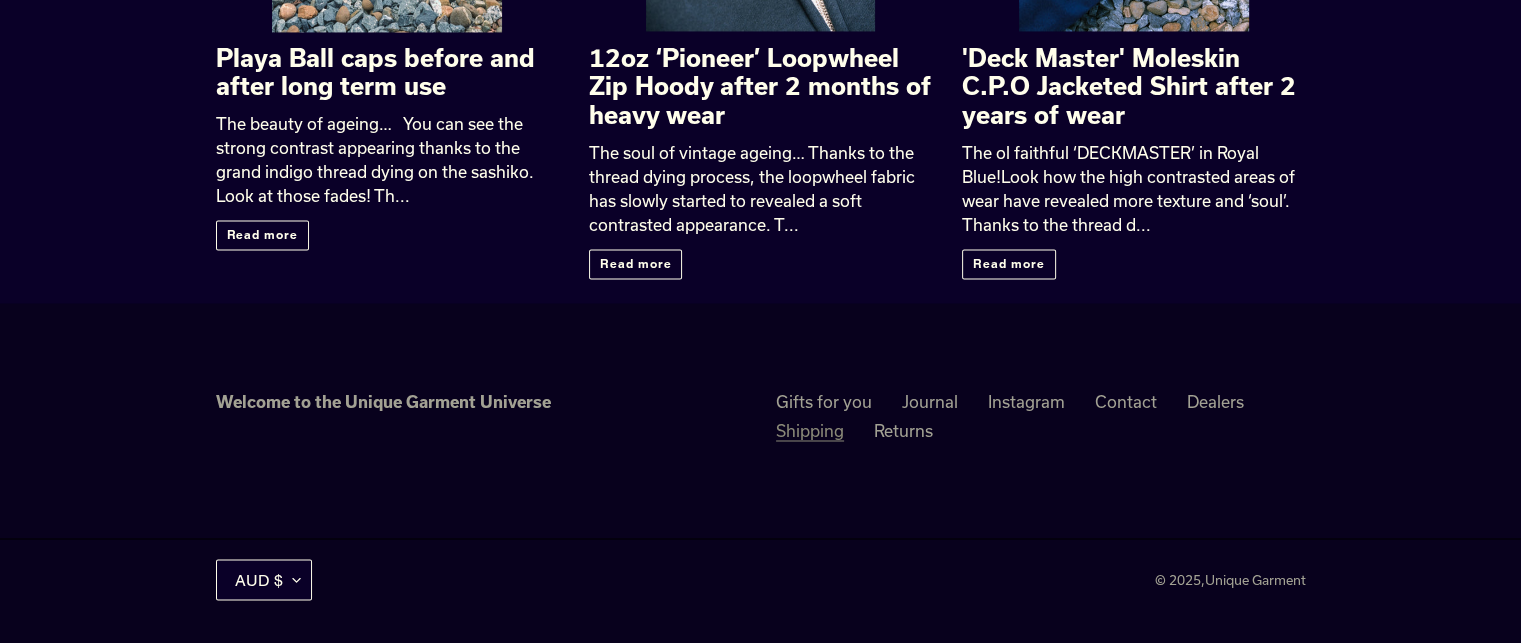 click on "Shipping" at bounding box center (810, 431) 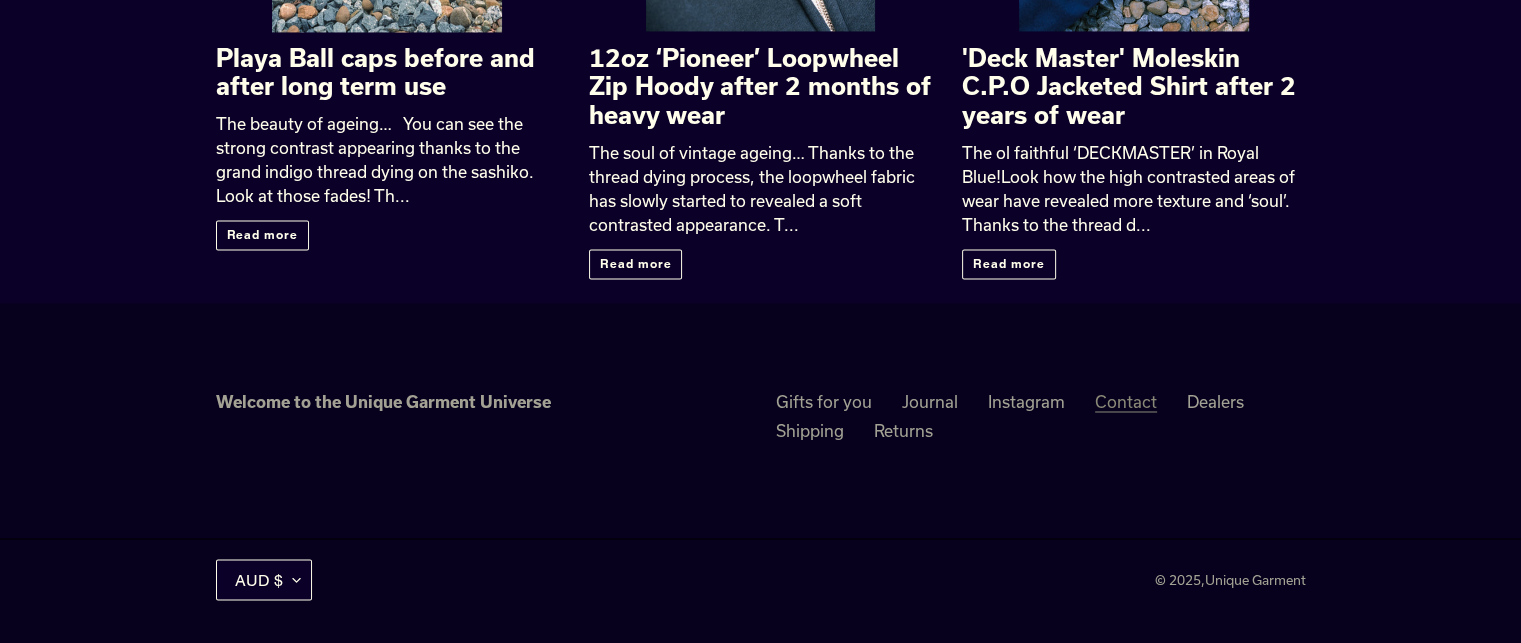 click on "Contact" at bounding box center (1126, 402) 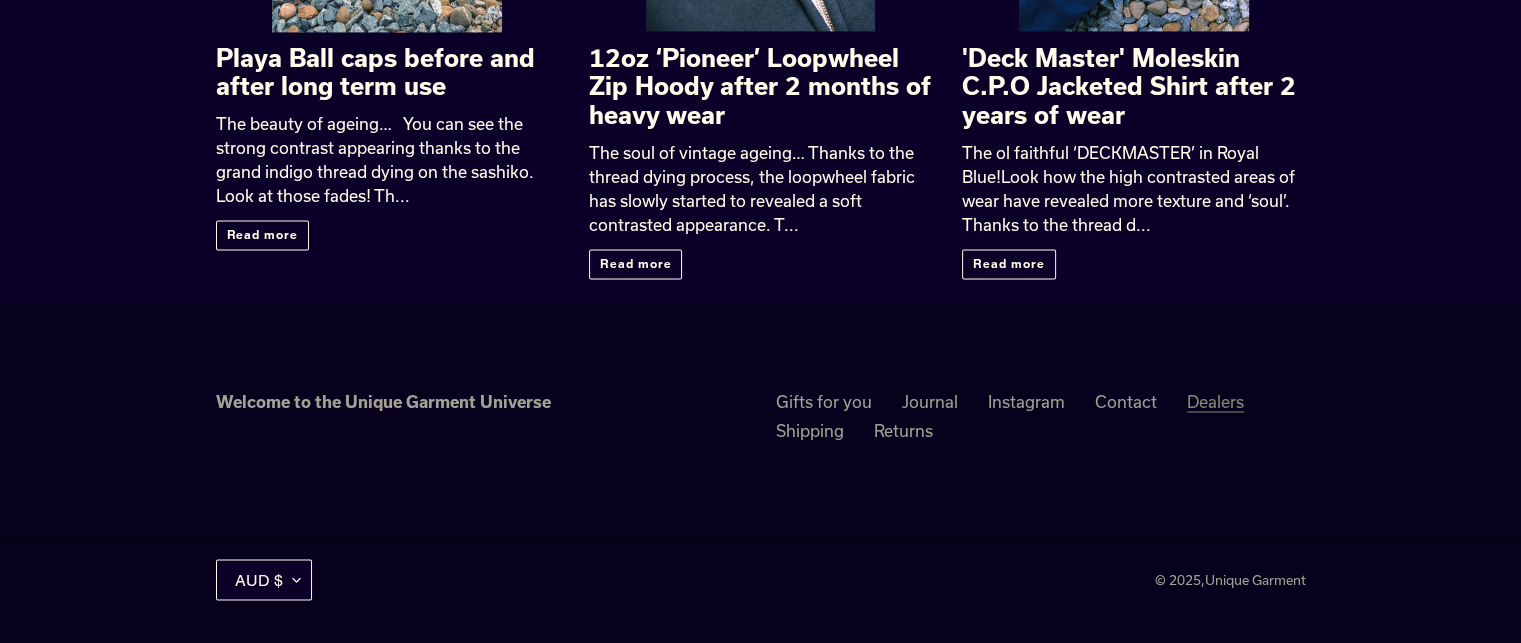 click on "Dealers" at bounding box center [1215, 402] 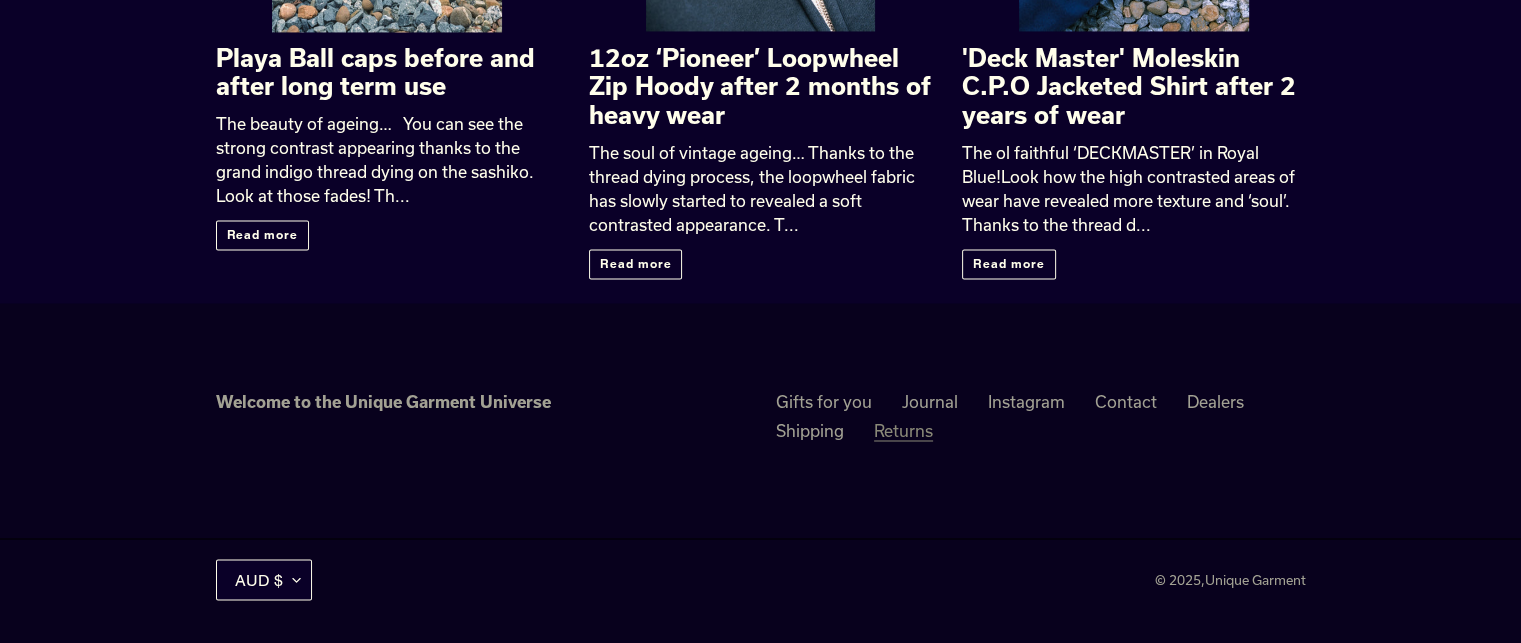 click on "Returns" at bounding box center (903, 431) 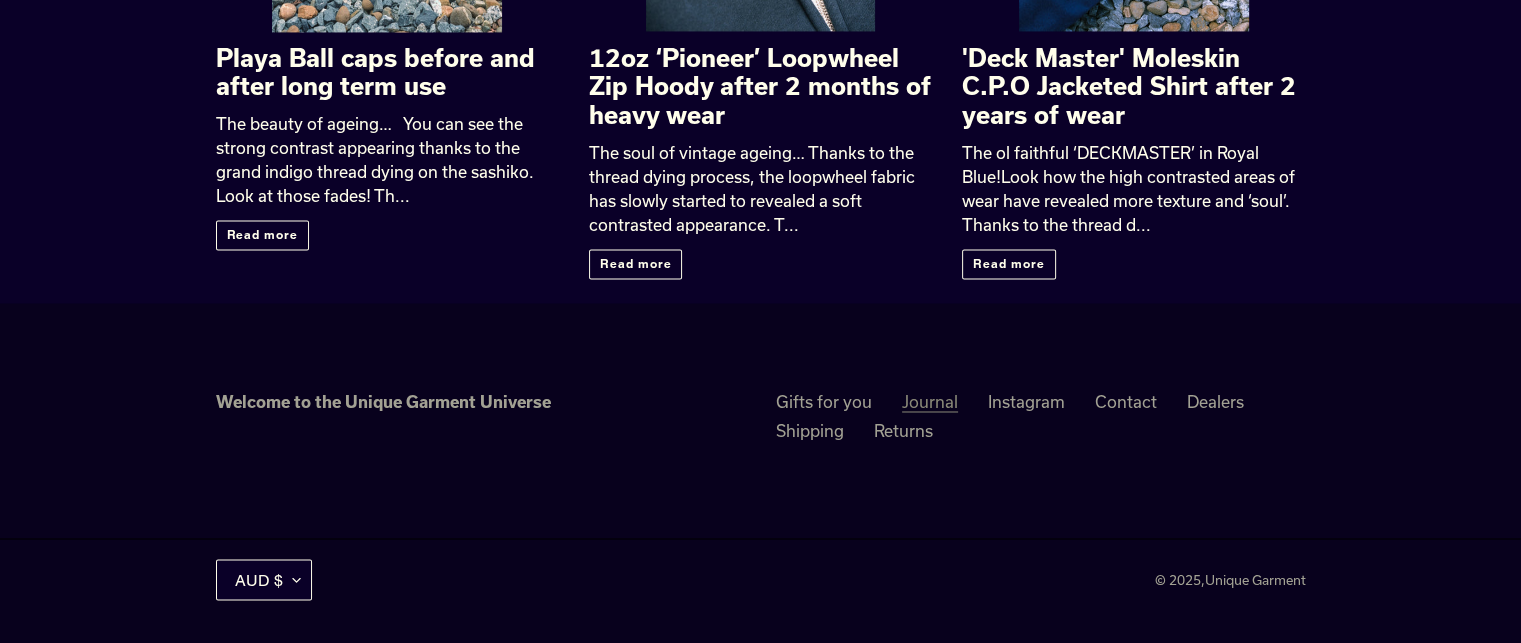 click on "Journal" at bounding box center [930, 402] 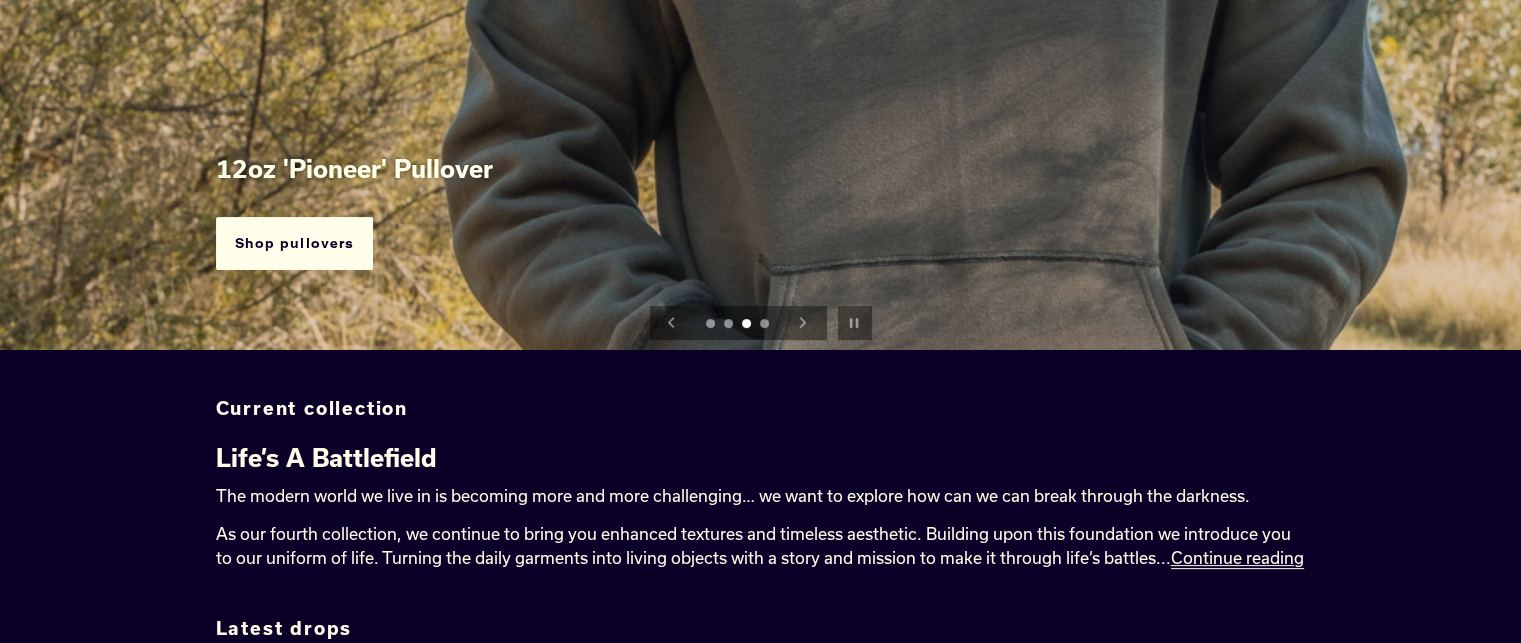 scroll, scrollTop: 0, scrollLeft: 0, axis: both 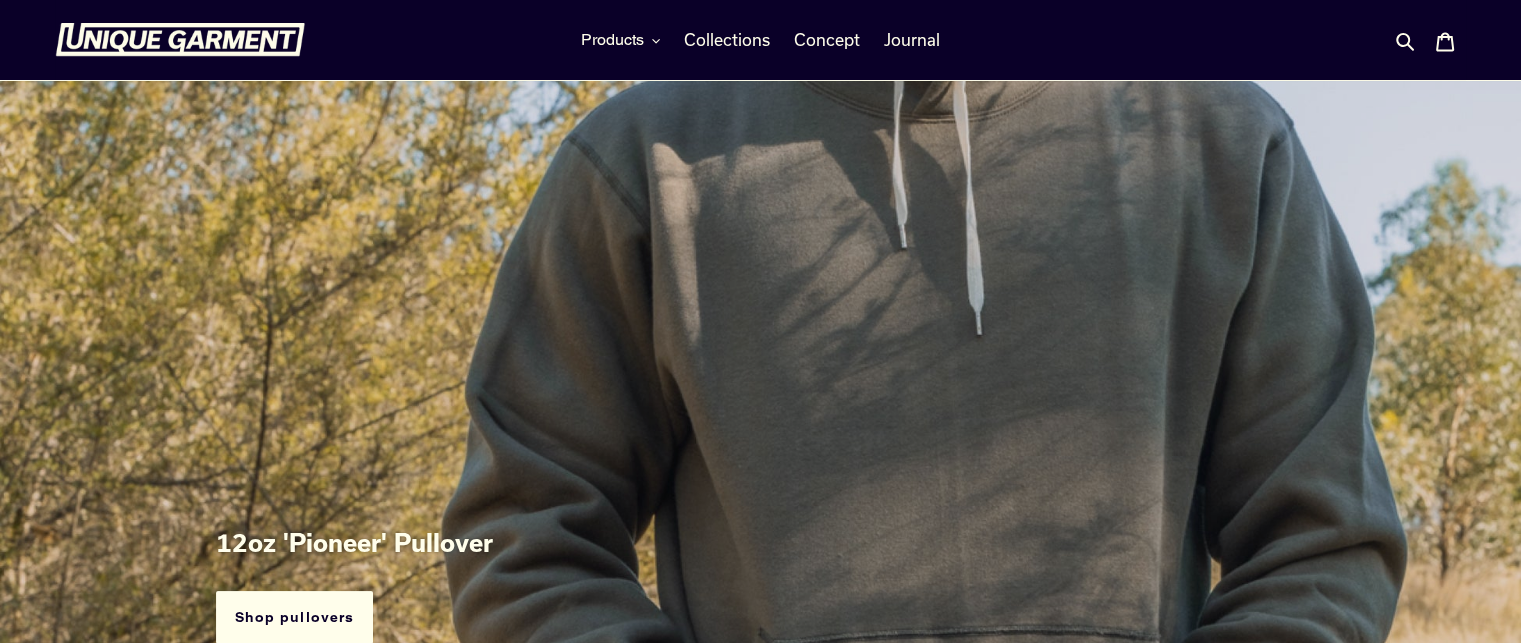 click at bounding box center [180, 40] 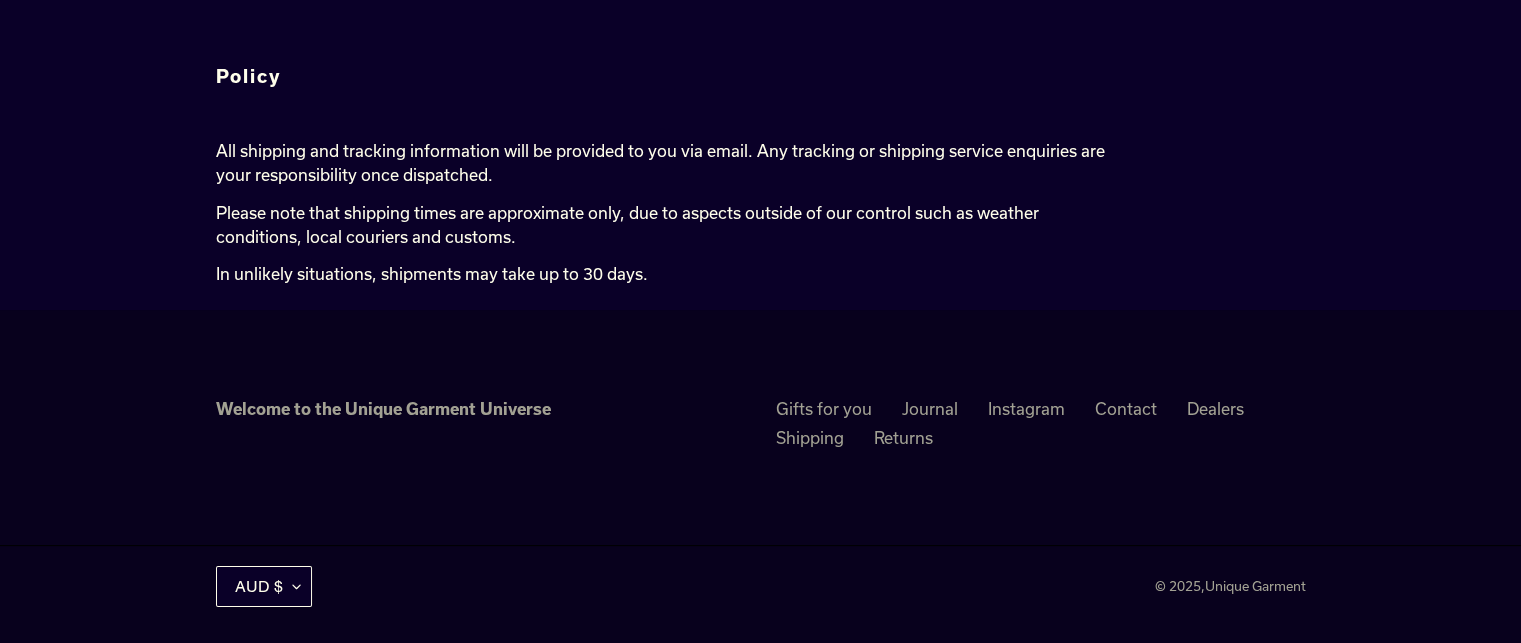 scroll, scrollTop: 342, scrollLeft: 0, axis: vertical 